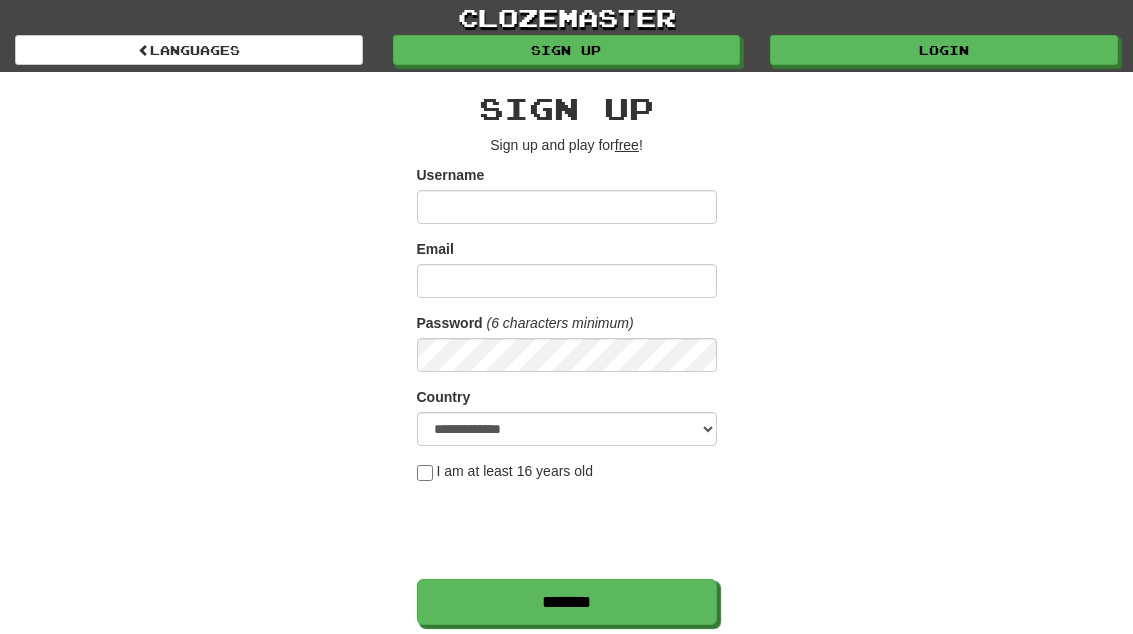 scroll, scrollTop: 0, scrollLeft: 0, axis: both 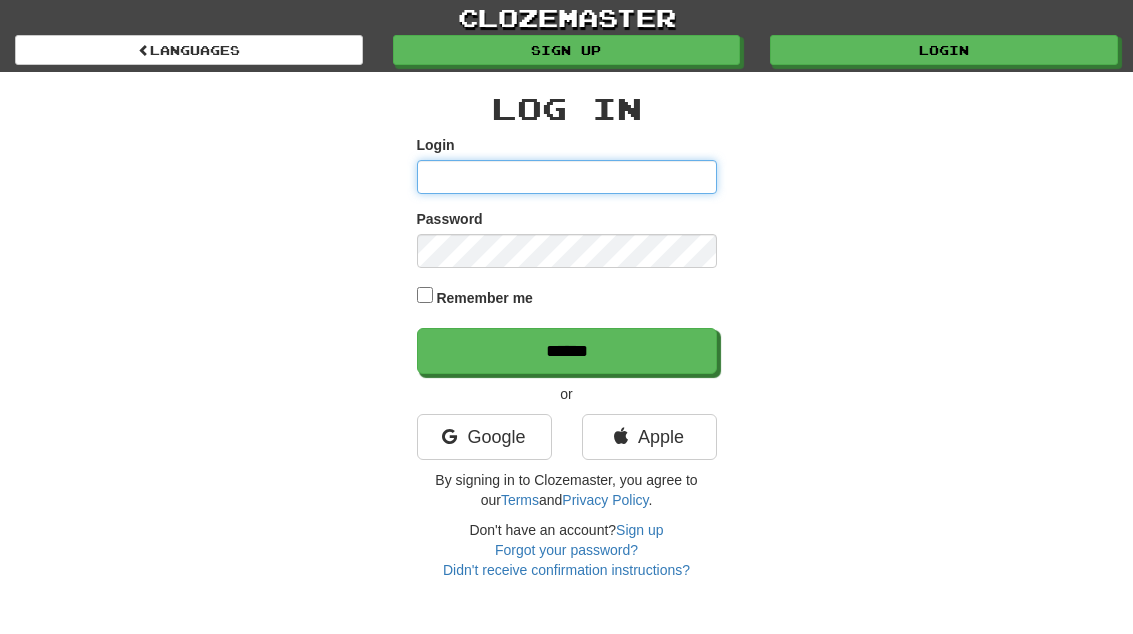 type on "**********" 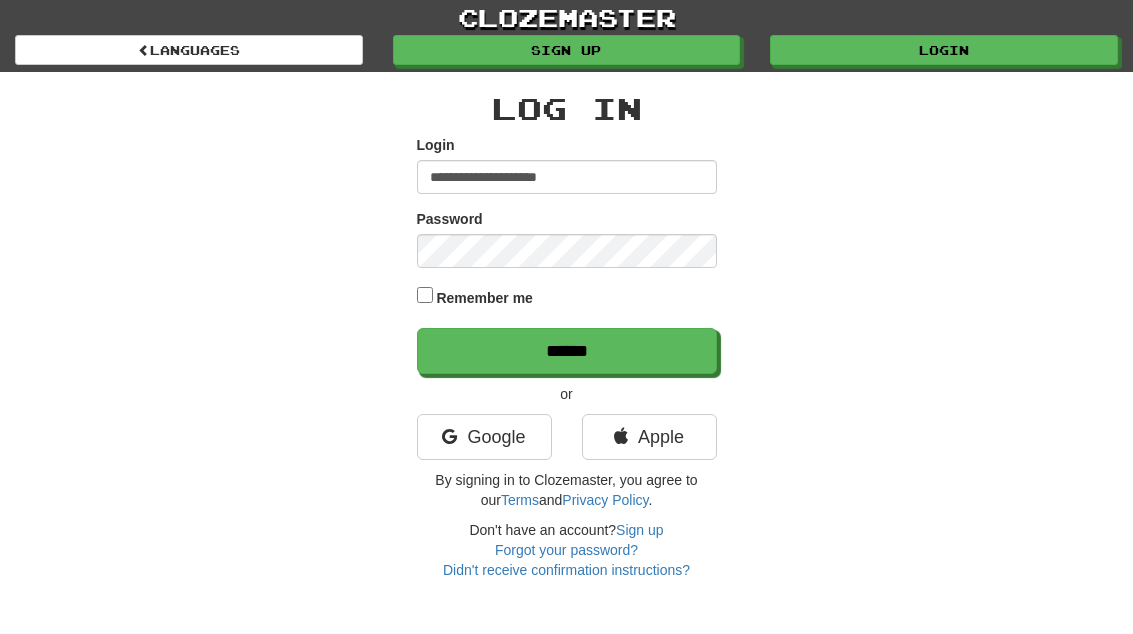 click on "******" at bounding box center [567, 351] 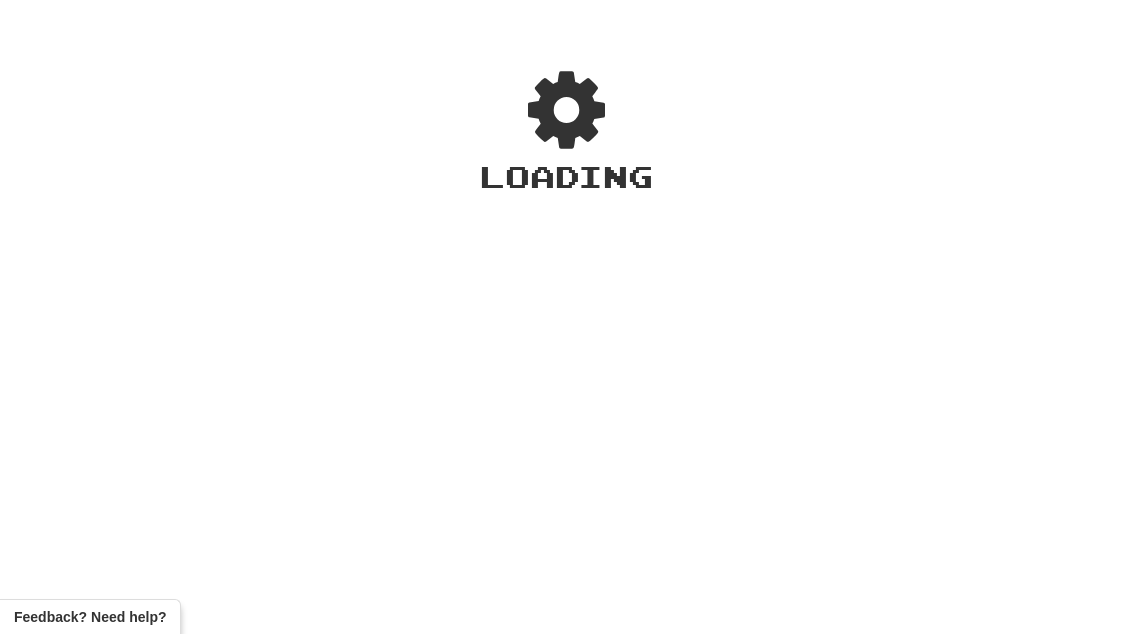 scroll, scrollTop: 0, scrollLeft: 0, axis: both 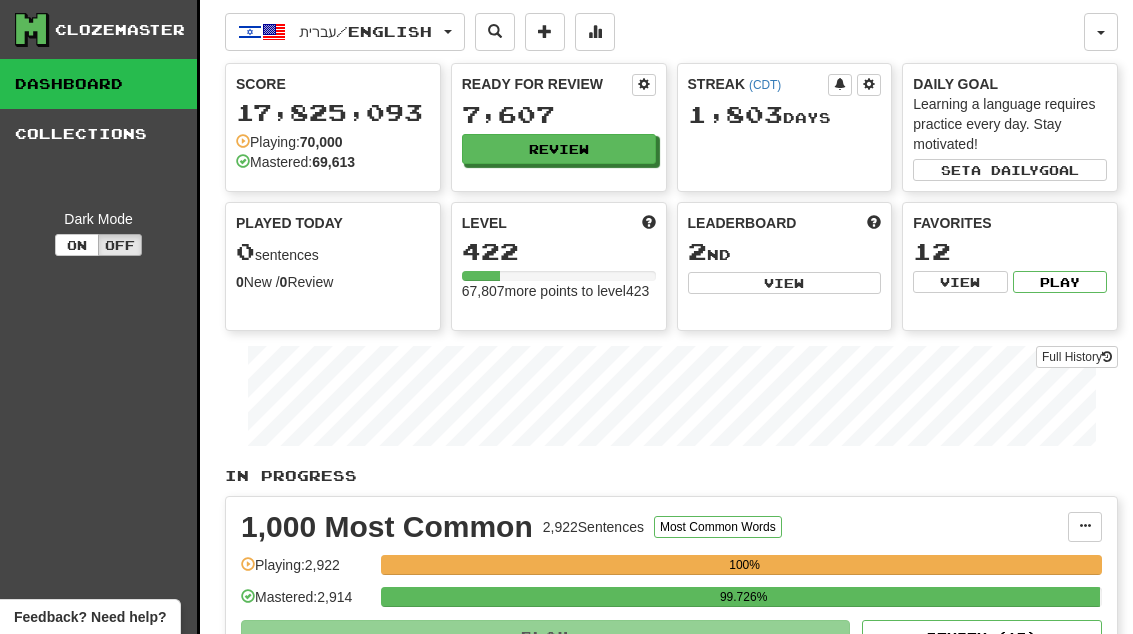 click on "Review" at bounding box center (559, 149) 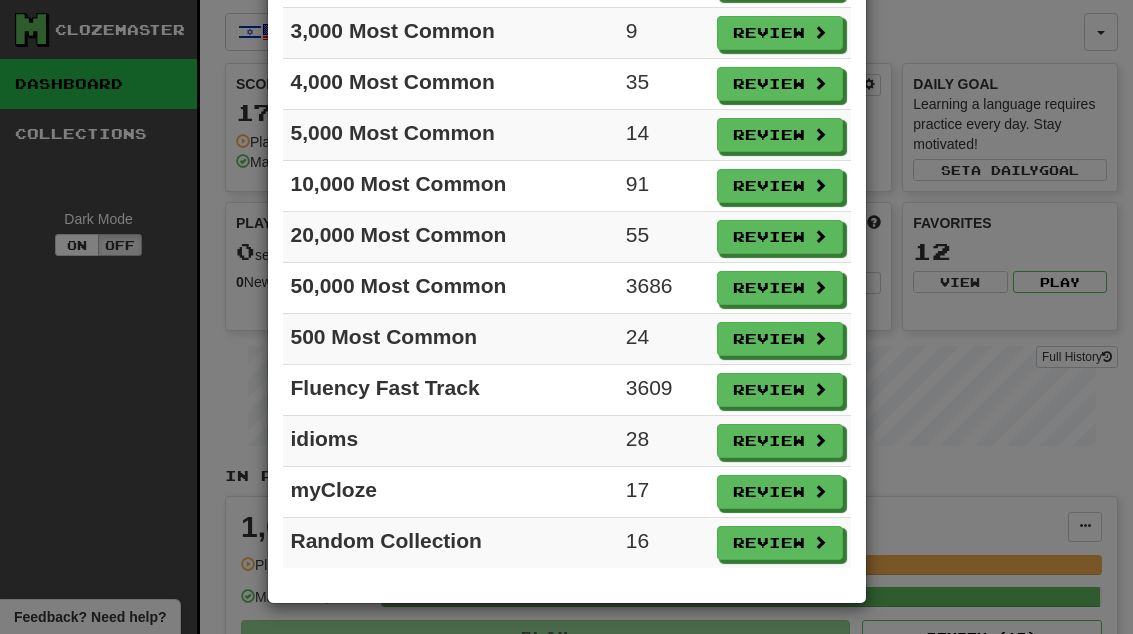 scroll, scrollTop: 275, scrollLeft: 0, axis: vertical 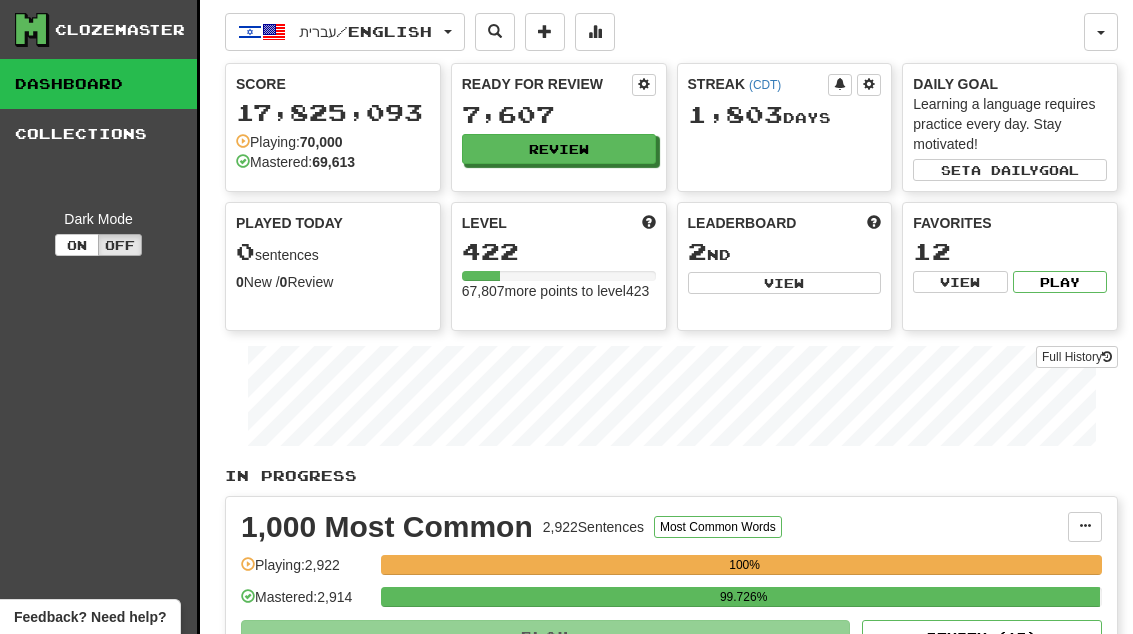 select on "**" 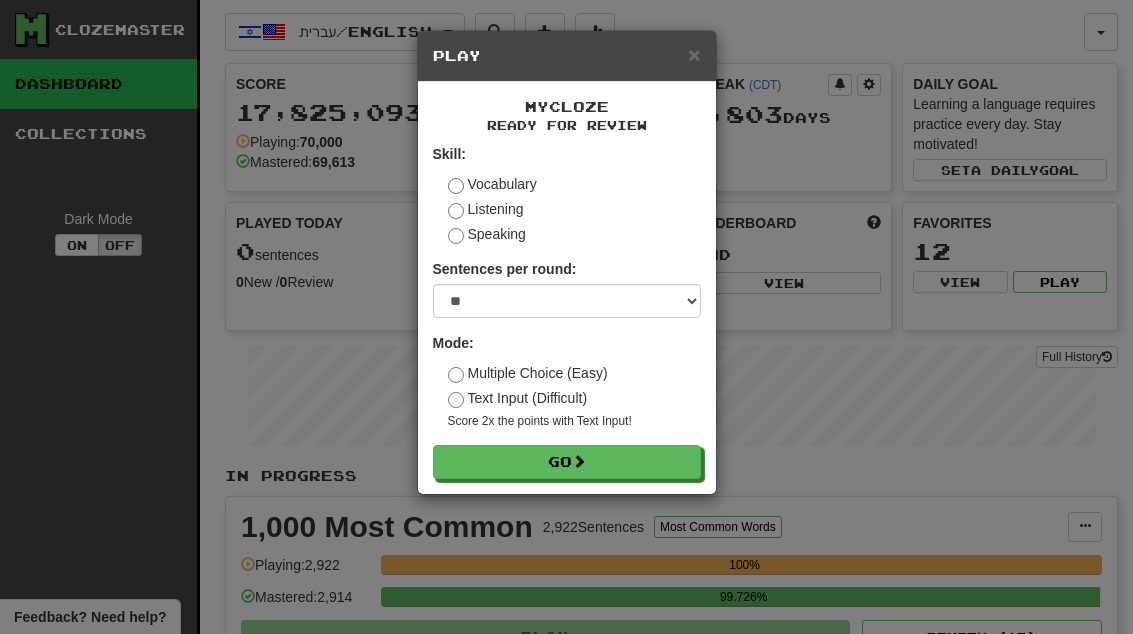 click on "Go" at bounding box center (567, 462) 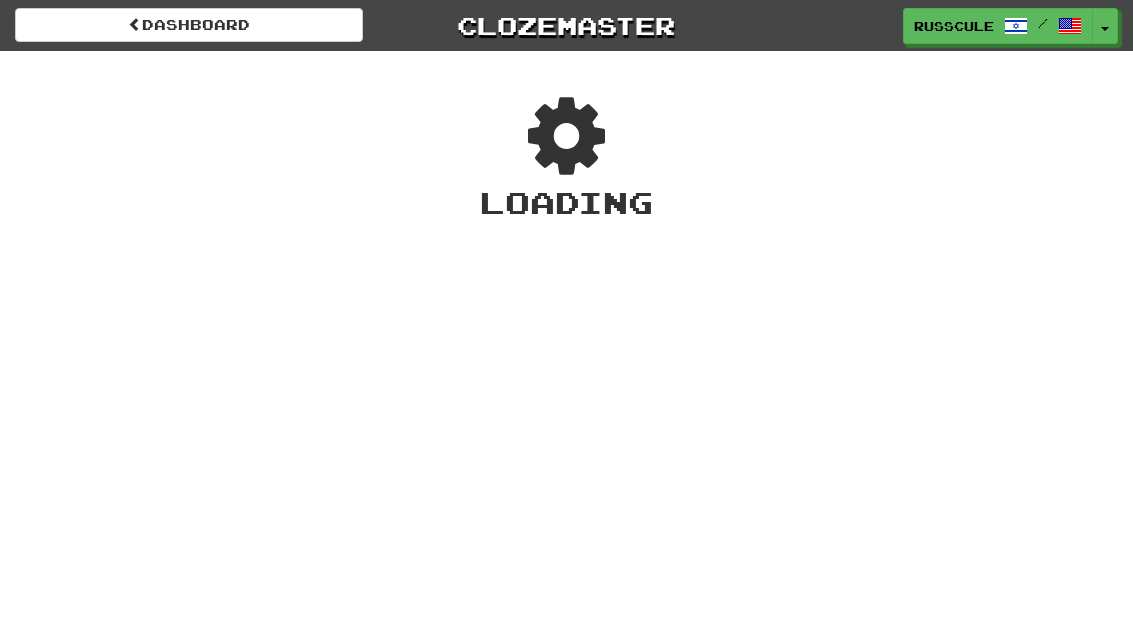 scroll, scrollTop: 0, scrollLeft: 0, axis: both 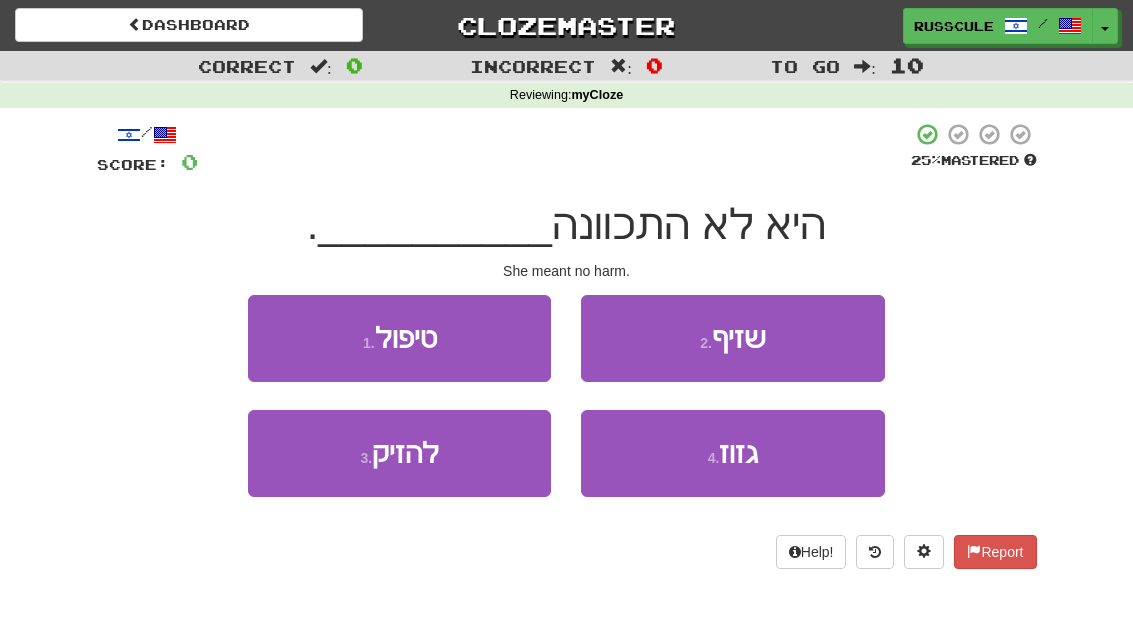 click on "3 .  להזיק" at bounding box center (399, 453) 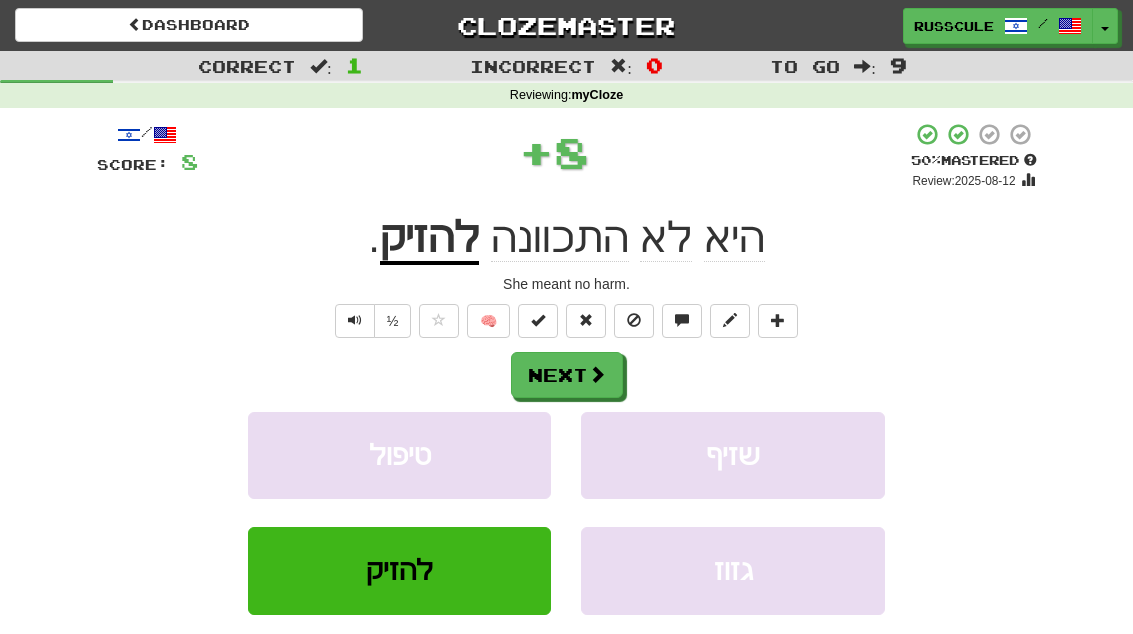 click on "Next" at bounding box center [567, 375] 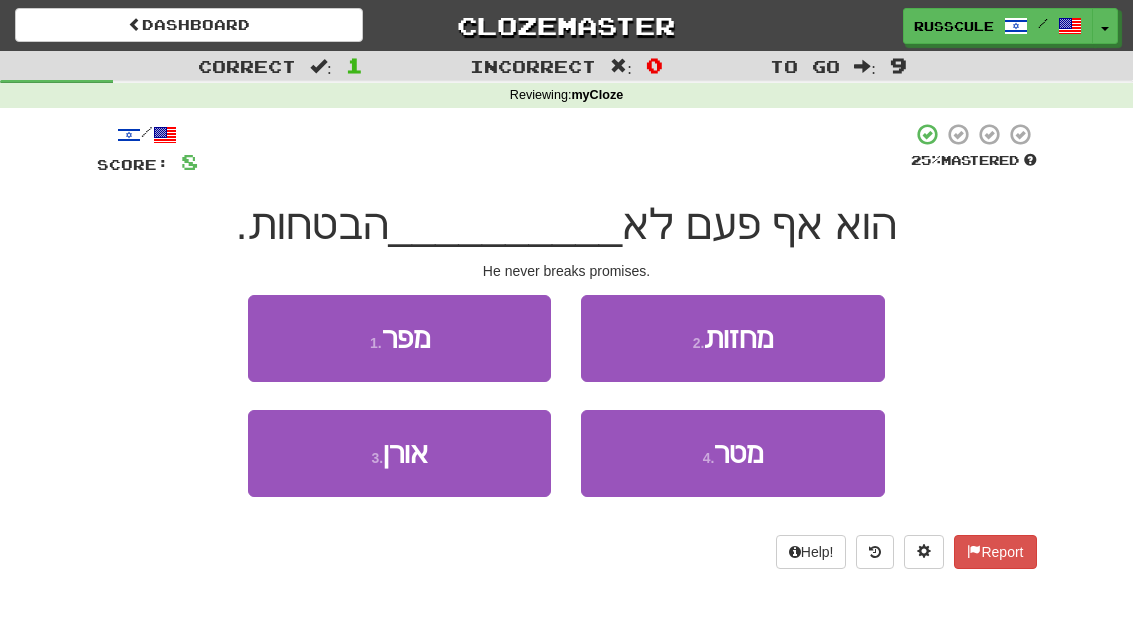 click on "1 .  מפר" at bounding box center (399, 338) 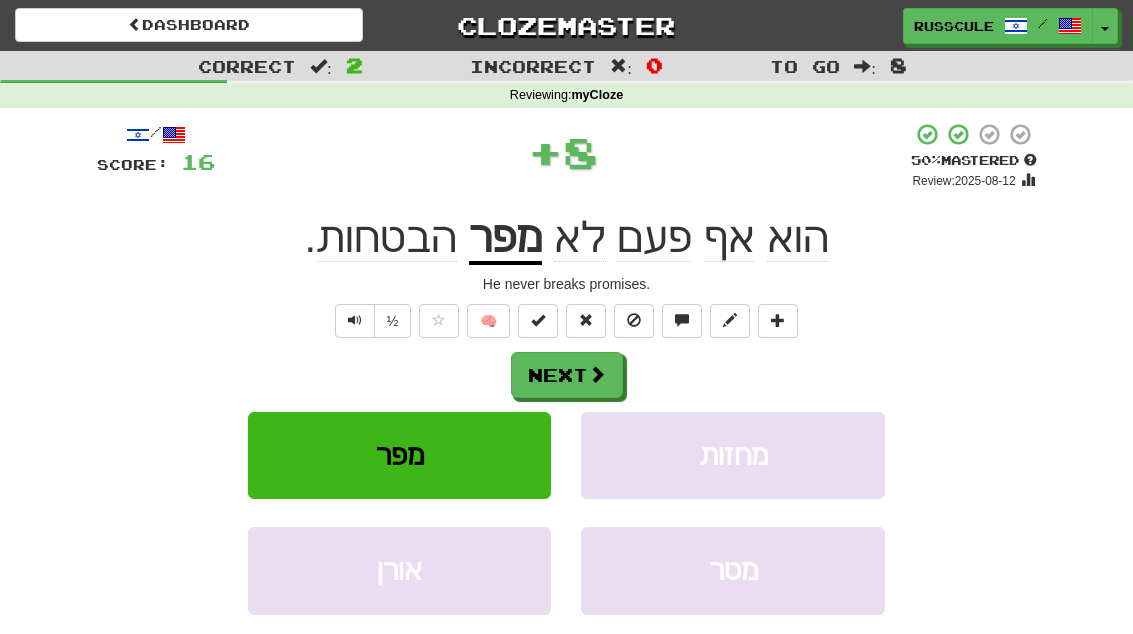 click at bounding box center [597, 374] 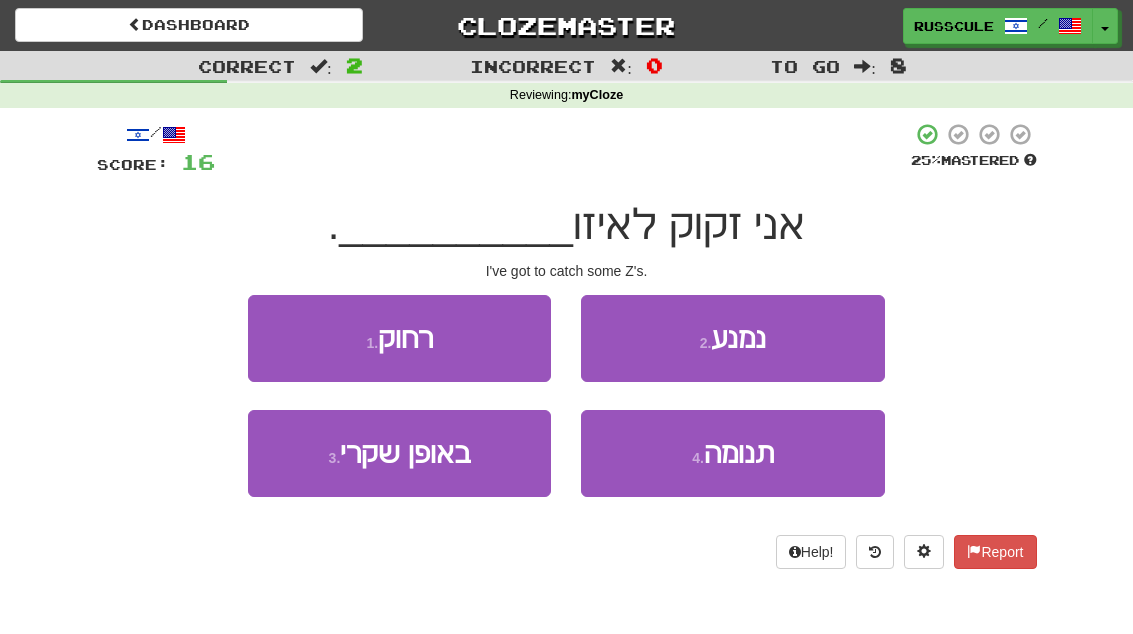 click on "תנומה" at bounding box center [739, 453] 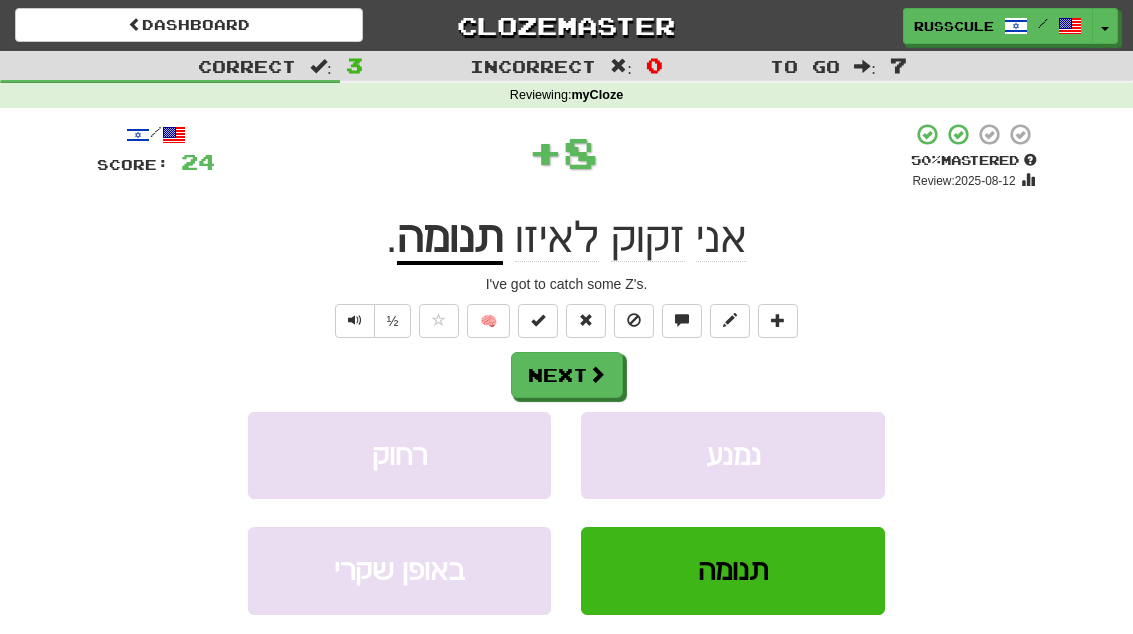 click at bounding box center (597, 374) 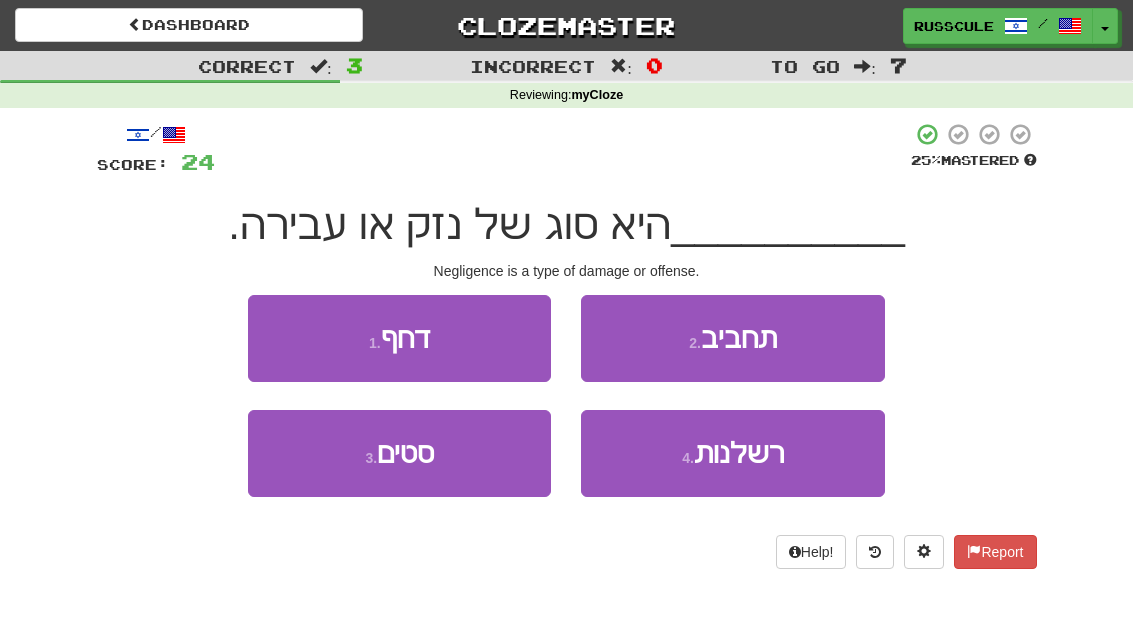 click on "רשלנות" at bounding box center (739, 453) 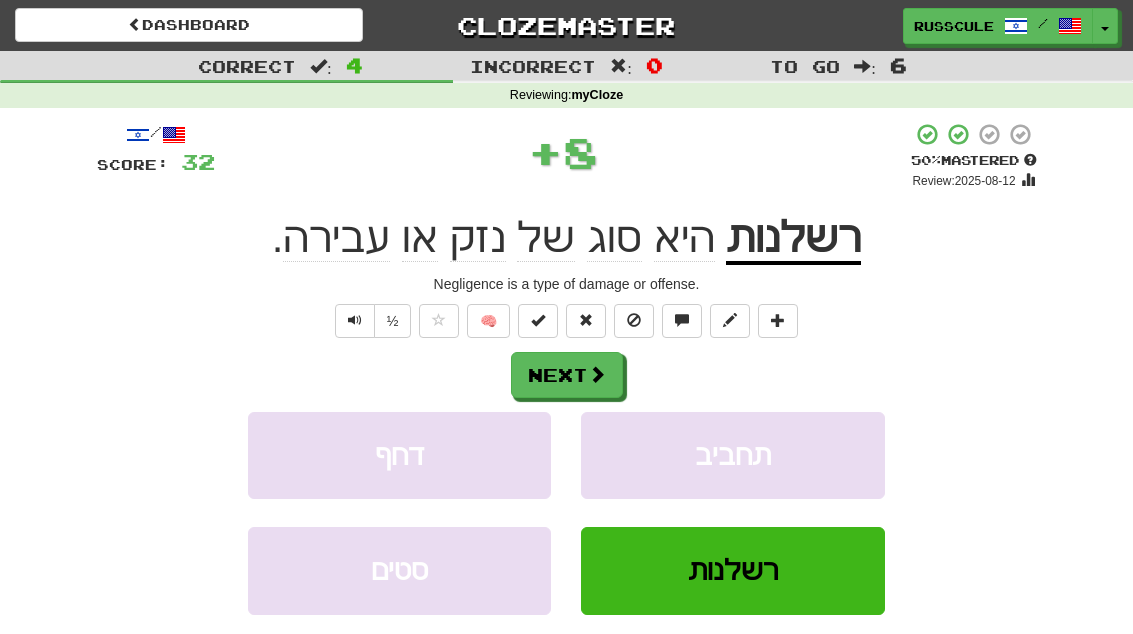 click on "Next" at bounding box center [567, 375] 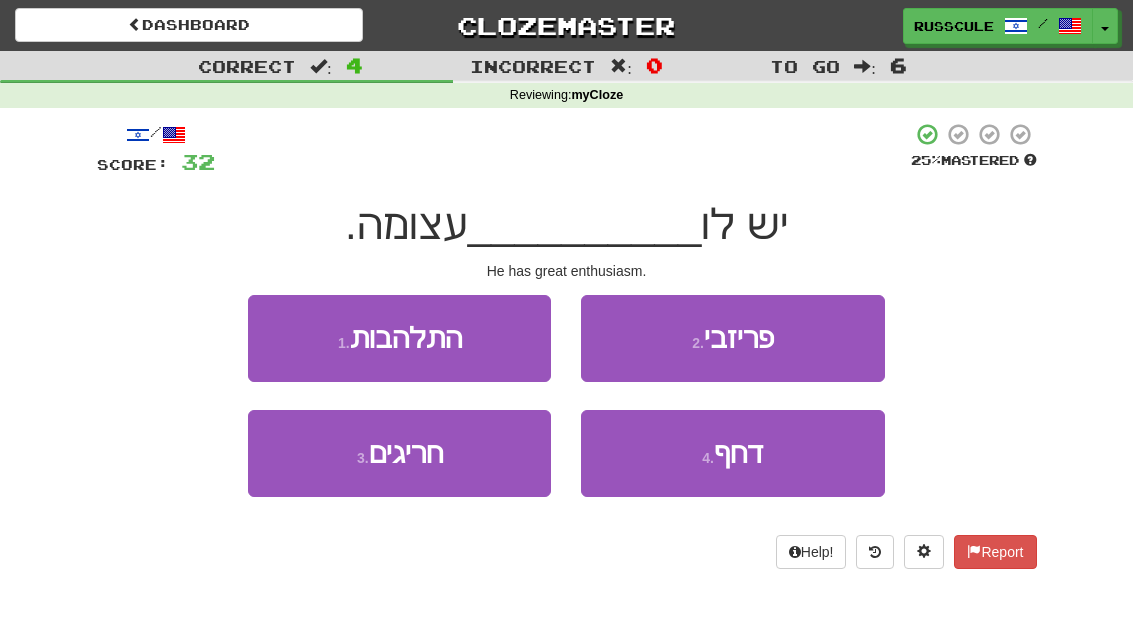 click on "1 .  התלהבות" at bounding box center [399, 338] 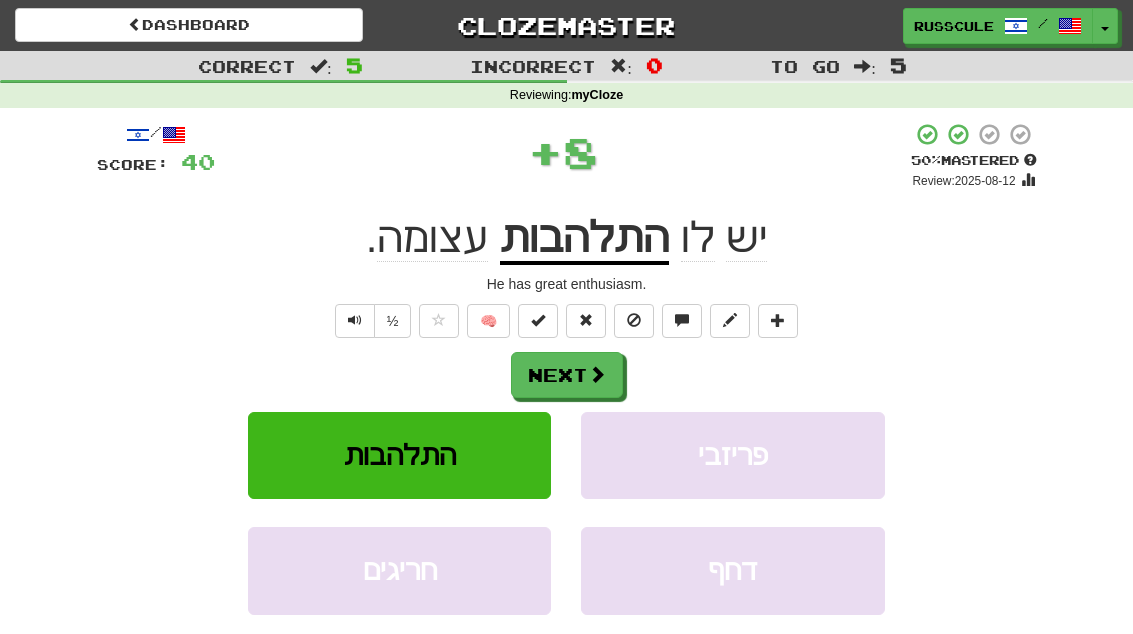 click on "Next" at bounding box center (567, 375) 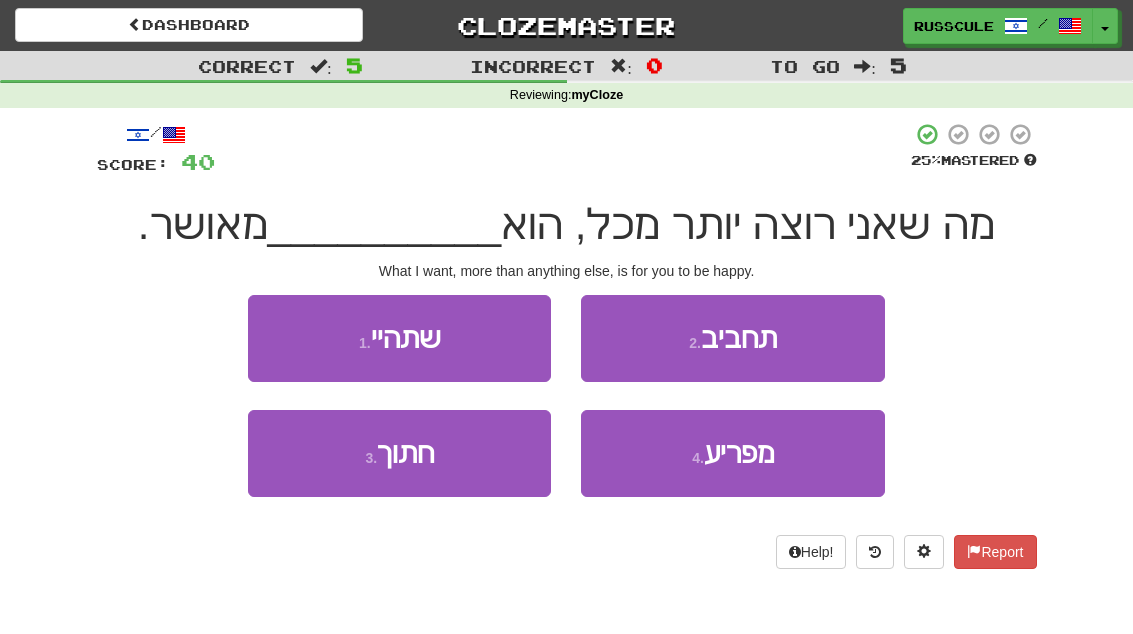 click on "1 .  שתהיי" at bounding box center (399, 338) 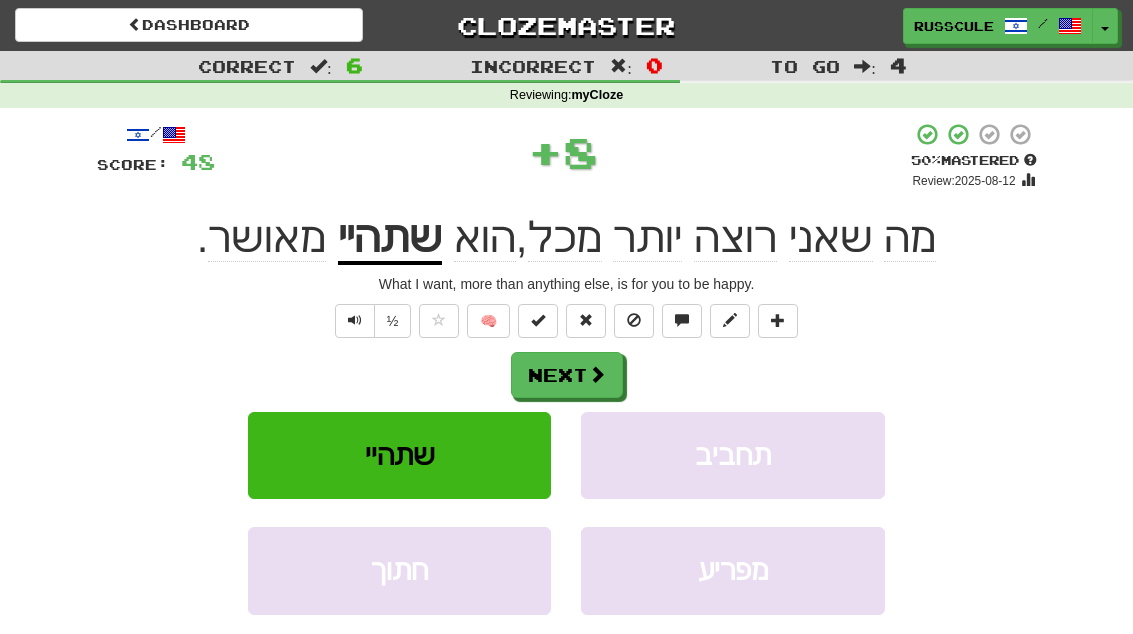 click at bounding box center [597, 374] 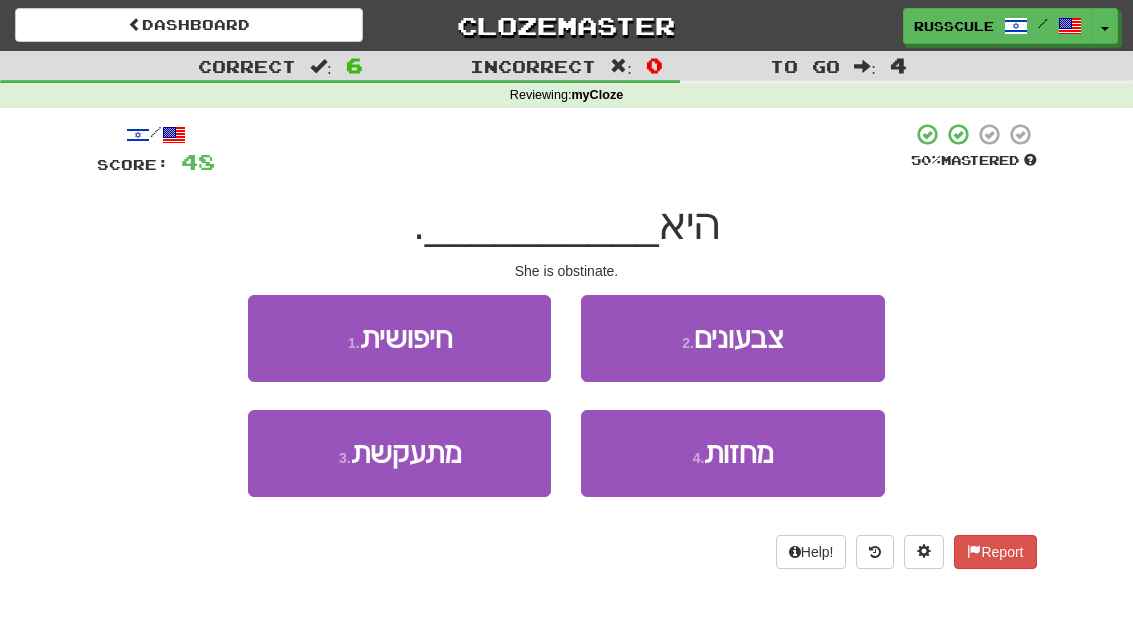 click on "3 .  מתעקשת" at bounding box center [399, 453] 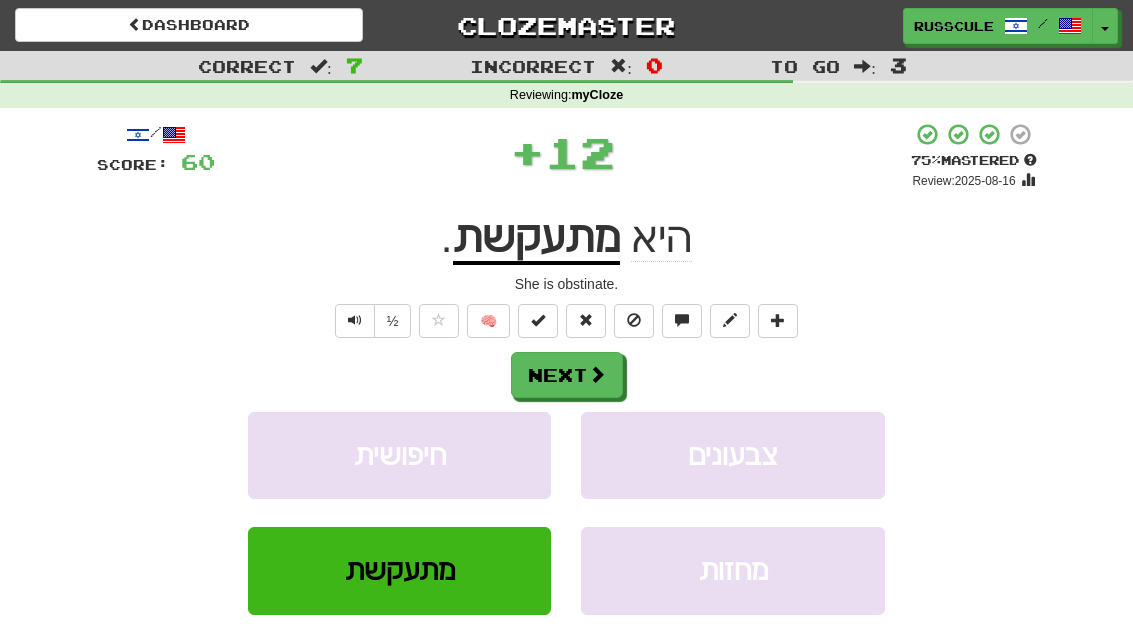 click on "Next" at bounding box center [567, 375] 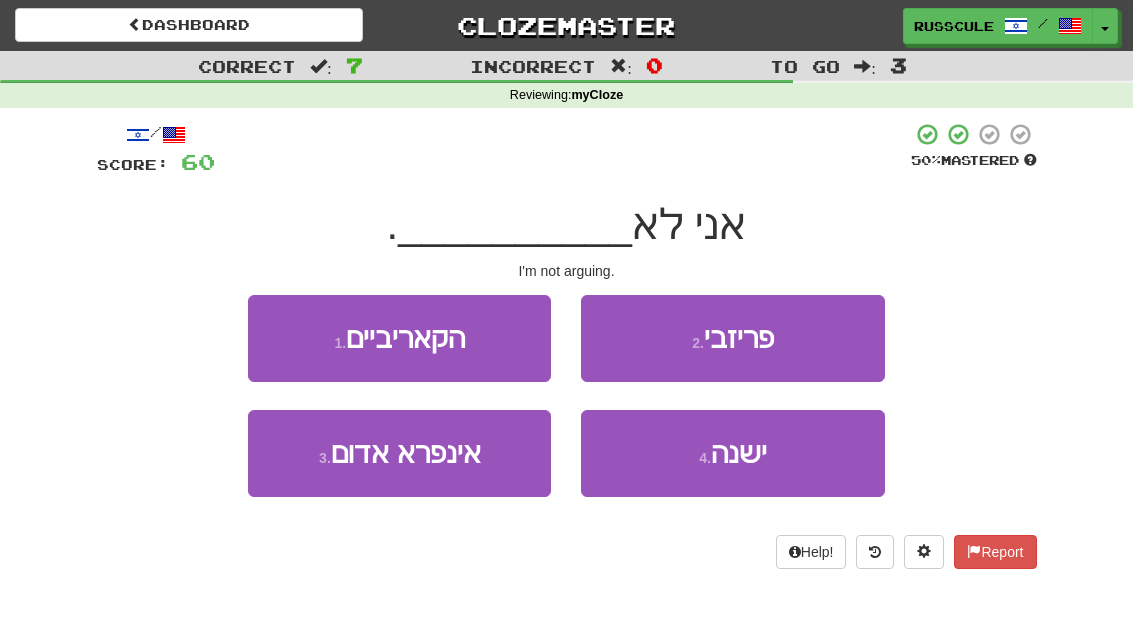 click on "4 .  ישנה" at bounding box center [732, 453] 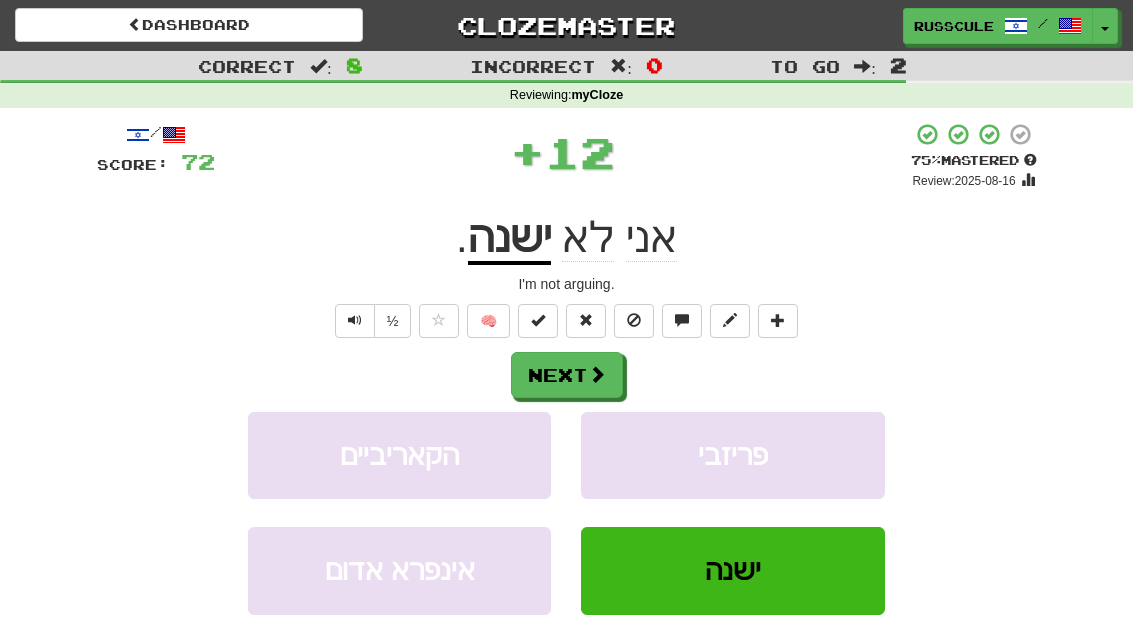 click on "Next" at bounding box center [567, 375] 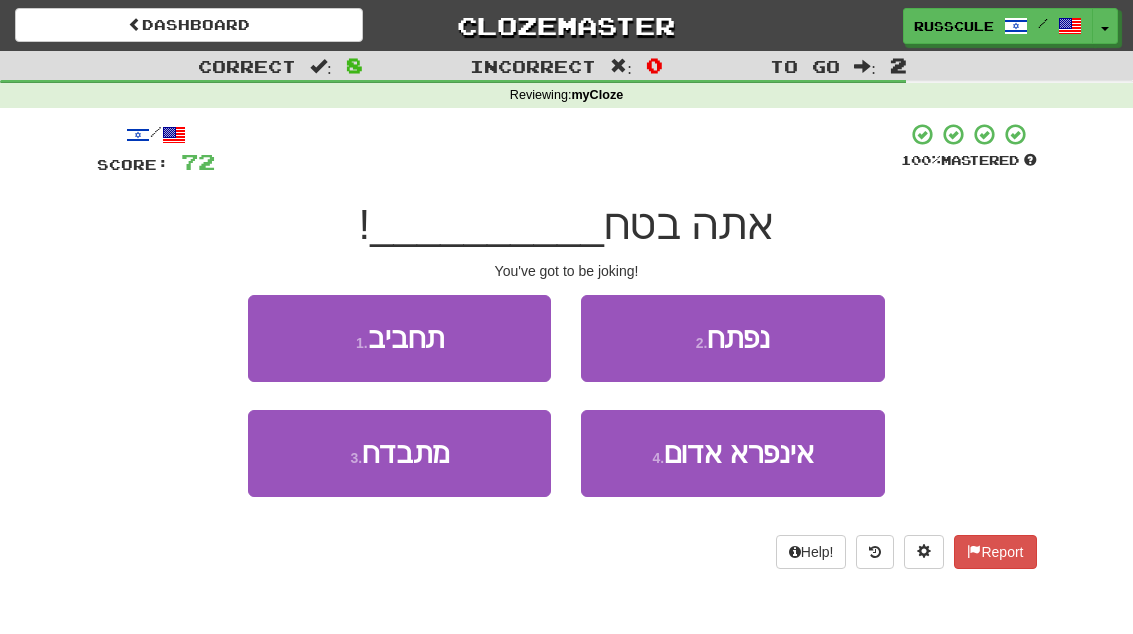 click on "3 .  מתבדח" at bounding box center [399, 453] 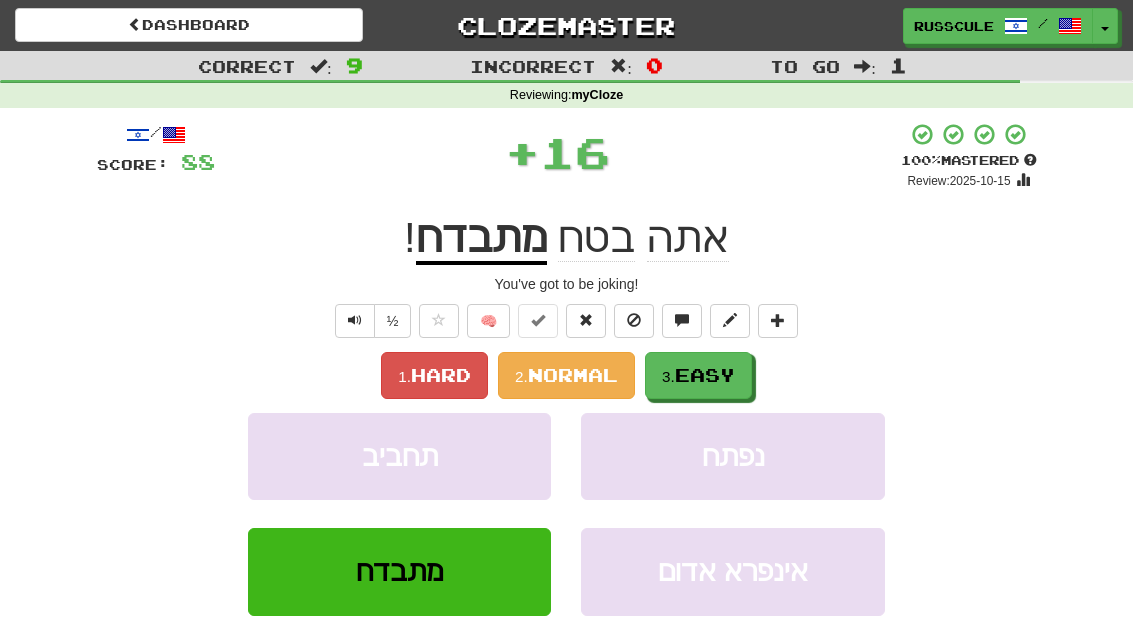 click on "Easy" at bounding box center [705, 375] 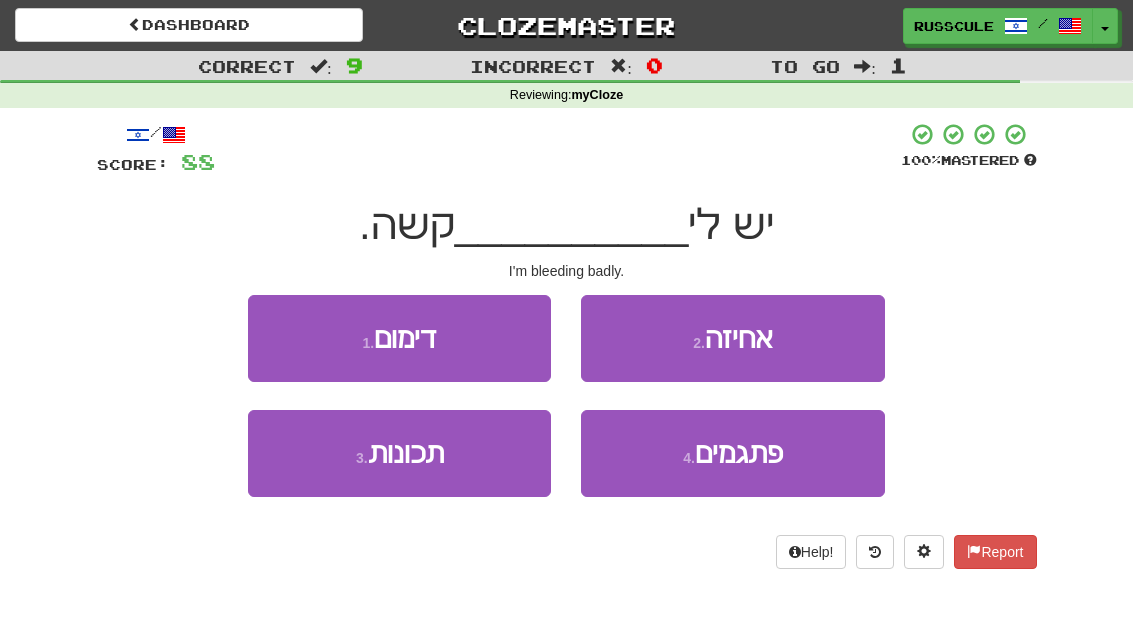 click on "1 .  דימום" at bounding box center [399, 338] 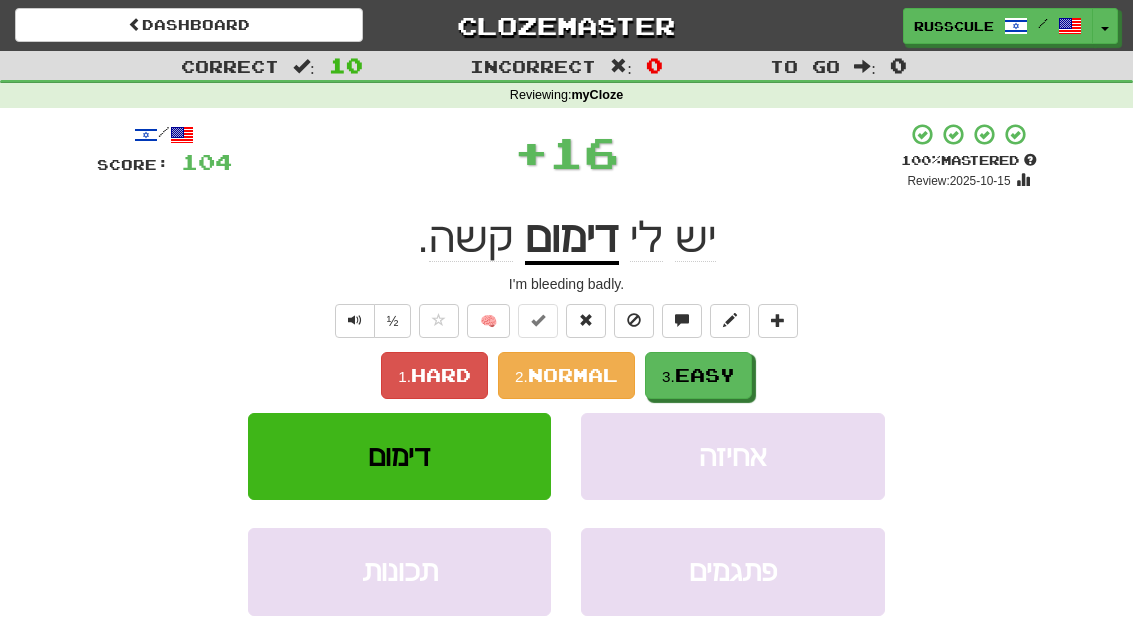 click on "3.  Easy" at bounding box center (698, 375) 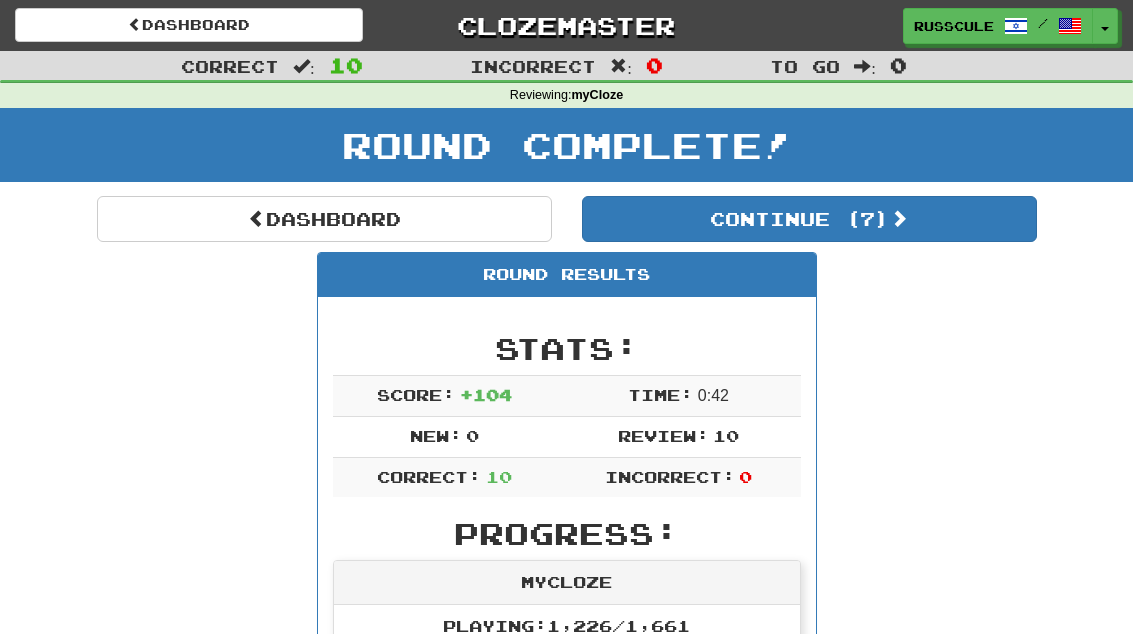 click on "Continue ( 7 )" at bounding box center (809, 219) 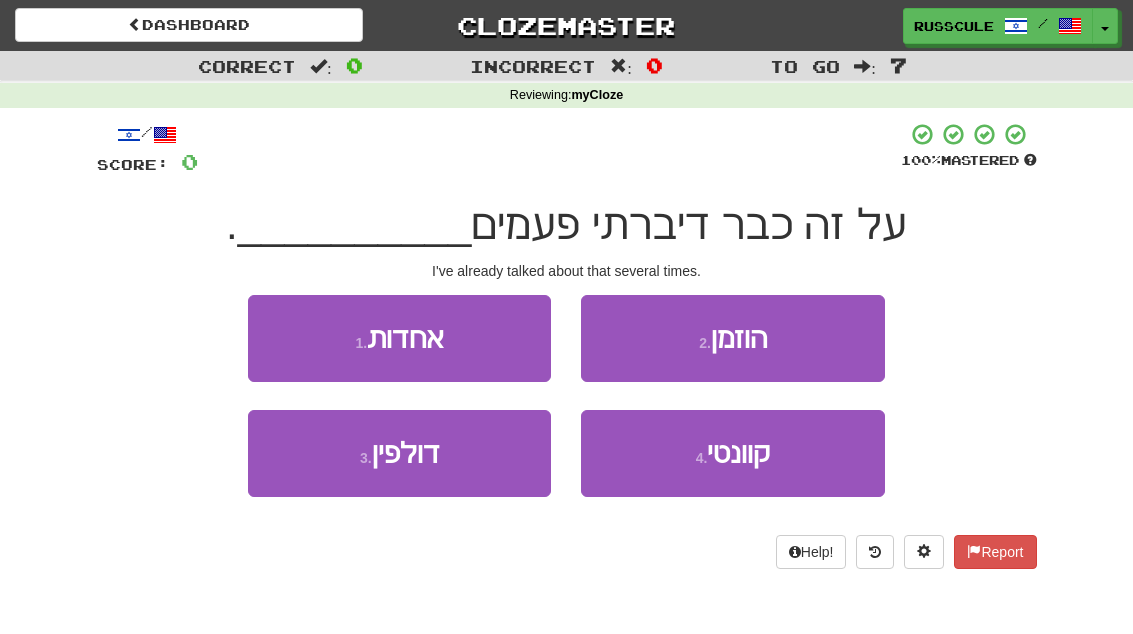 click on "1 .  אחדות" at bounding box center (399, 338) 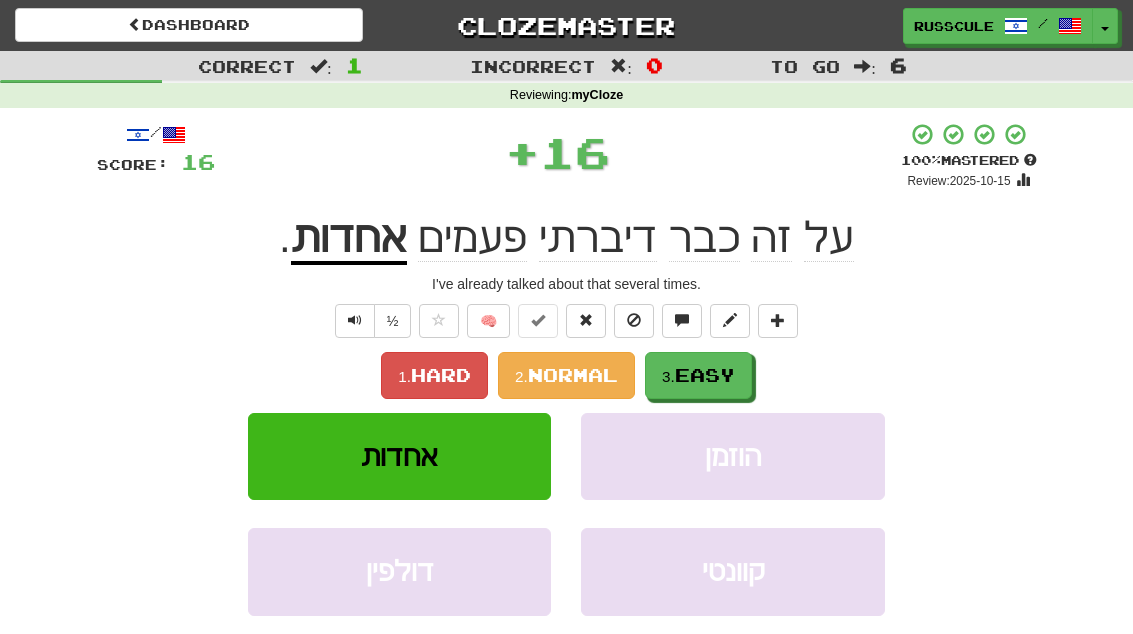 click on "3.  Easy" at bounding box center (698, 375) 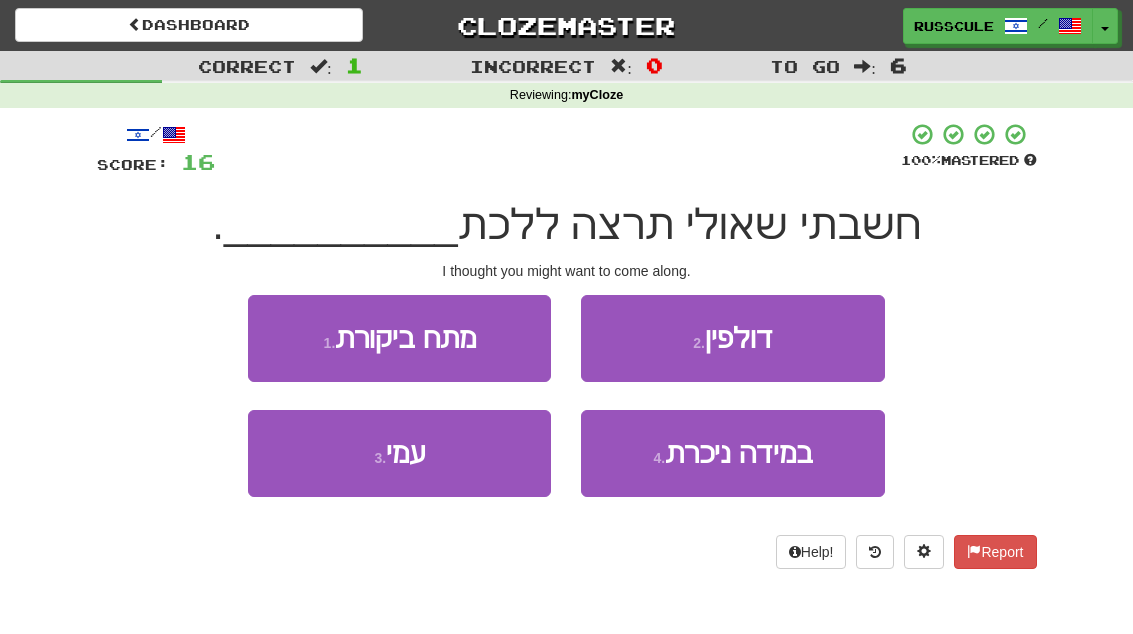 click on "3 .  עמי" at bounding box center [399, 453] 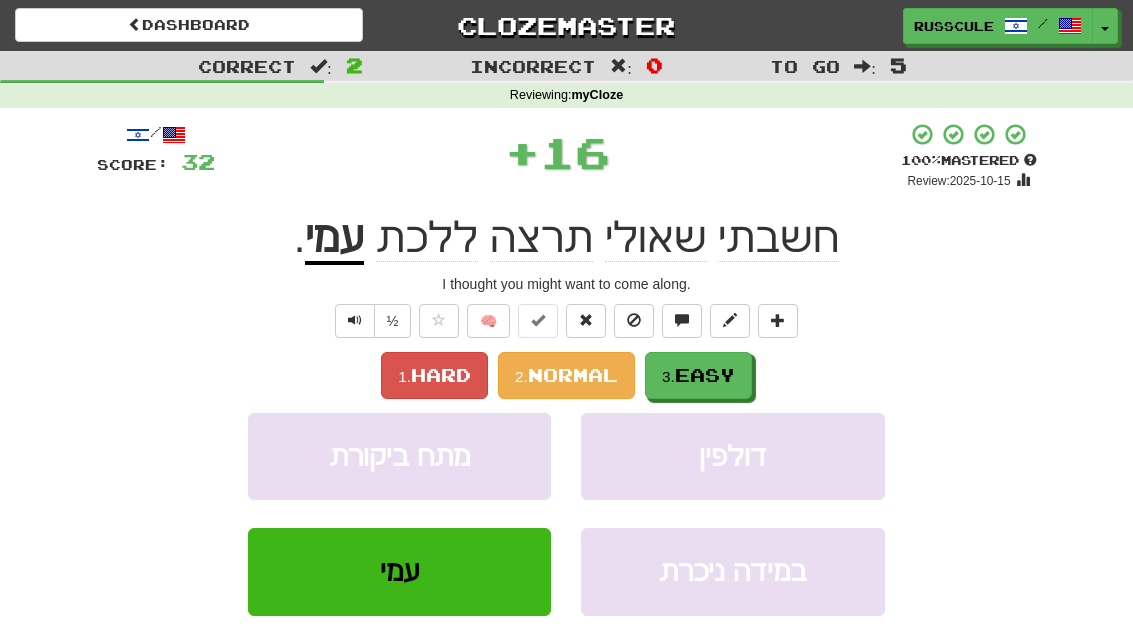 click on "3.  Easy" at bounding box center [698, 375] 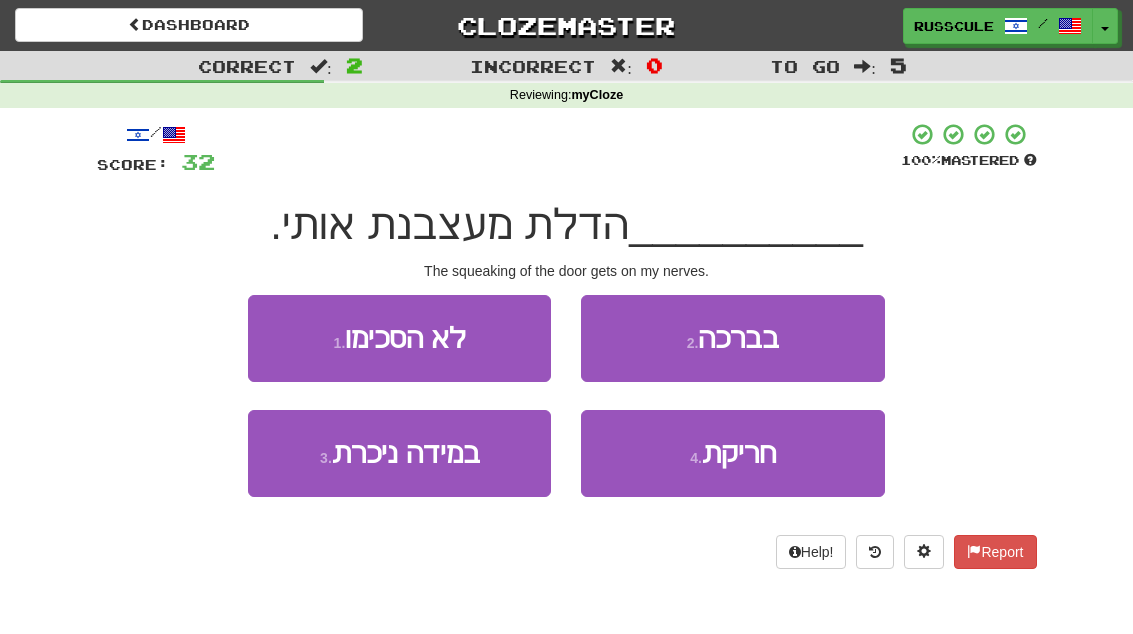 click on "4 .  חריקת" at bounding box center [732, 453] 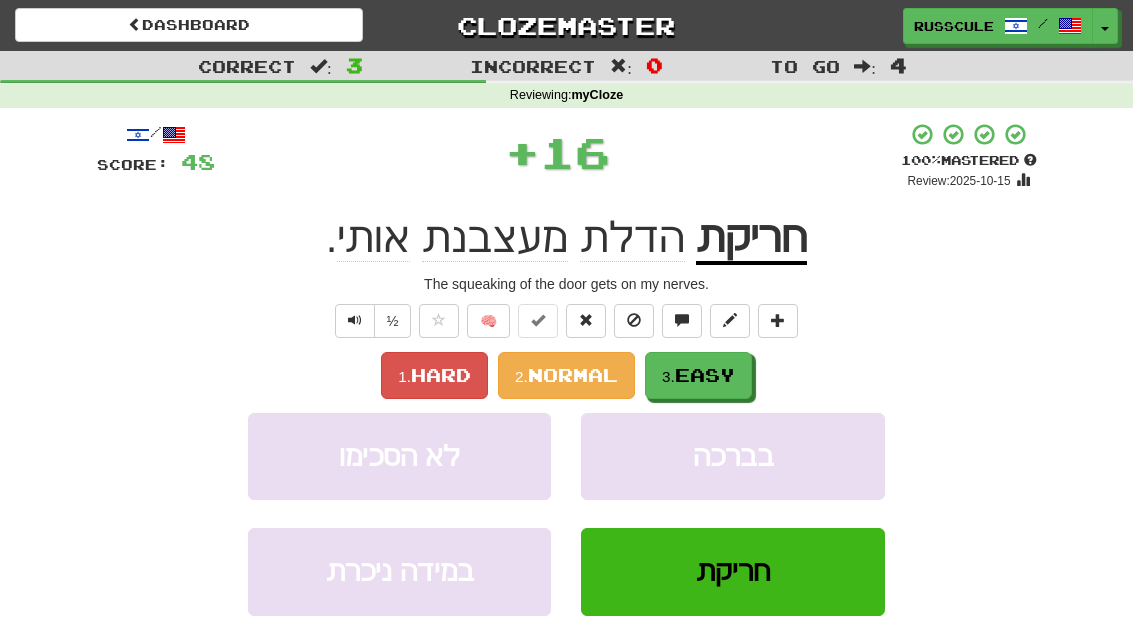 click on "3.  Easy" at bounding box center (698, 375) 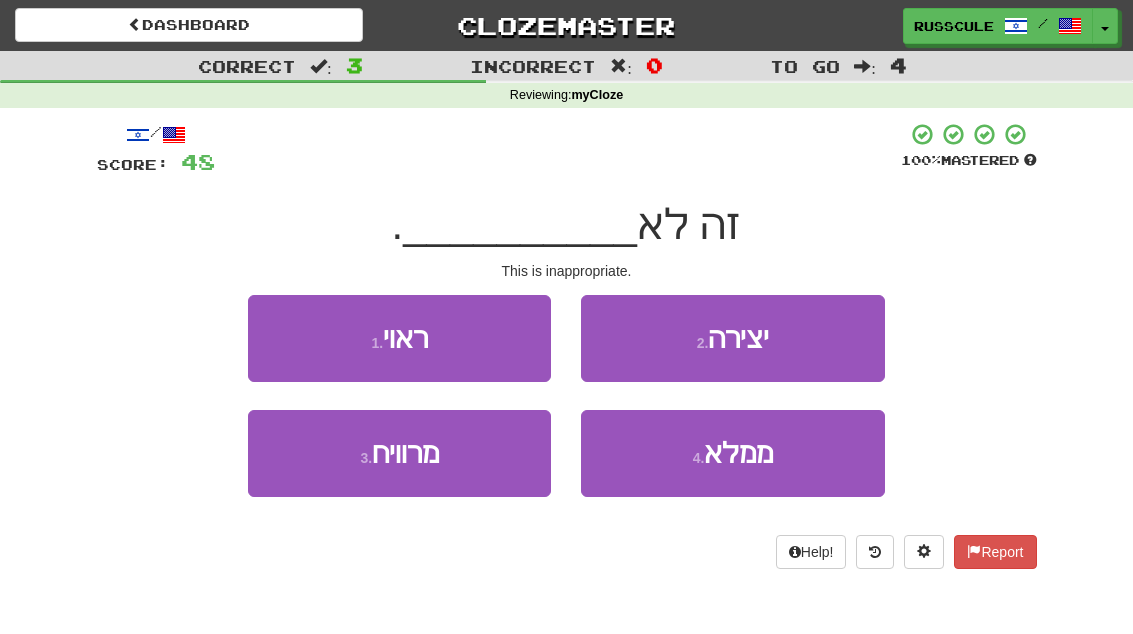 click on "1 .  ראוי" at bounding box center (399, 338) 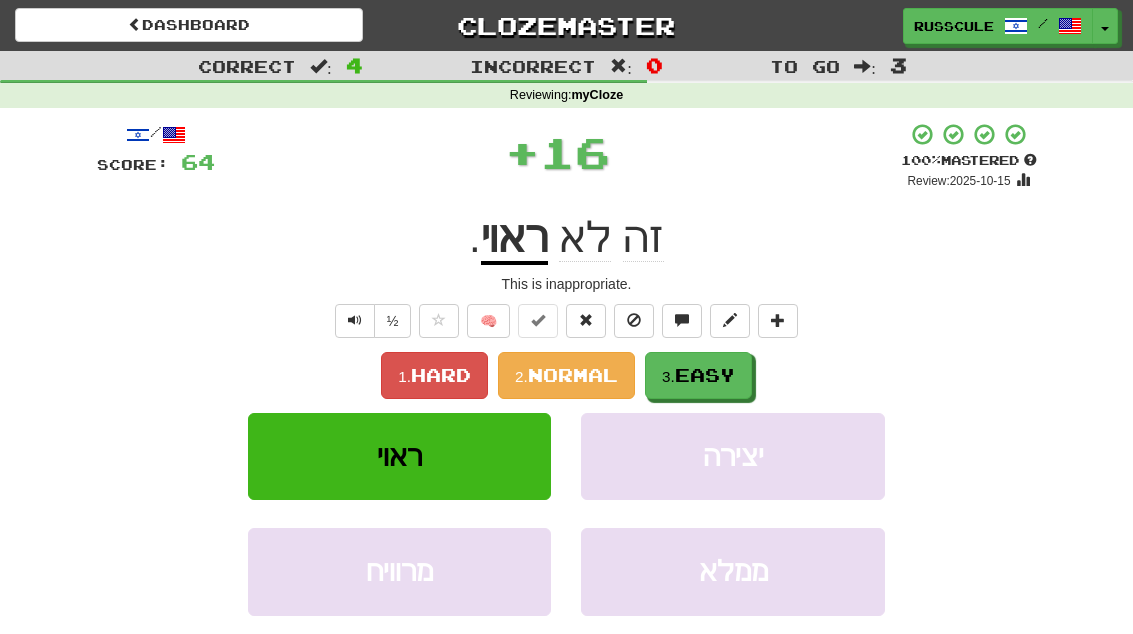 click on "1.  Hard 2.  Normal 3.  Easy" at bounding box center [567, 375] 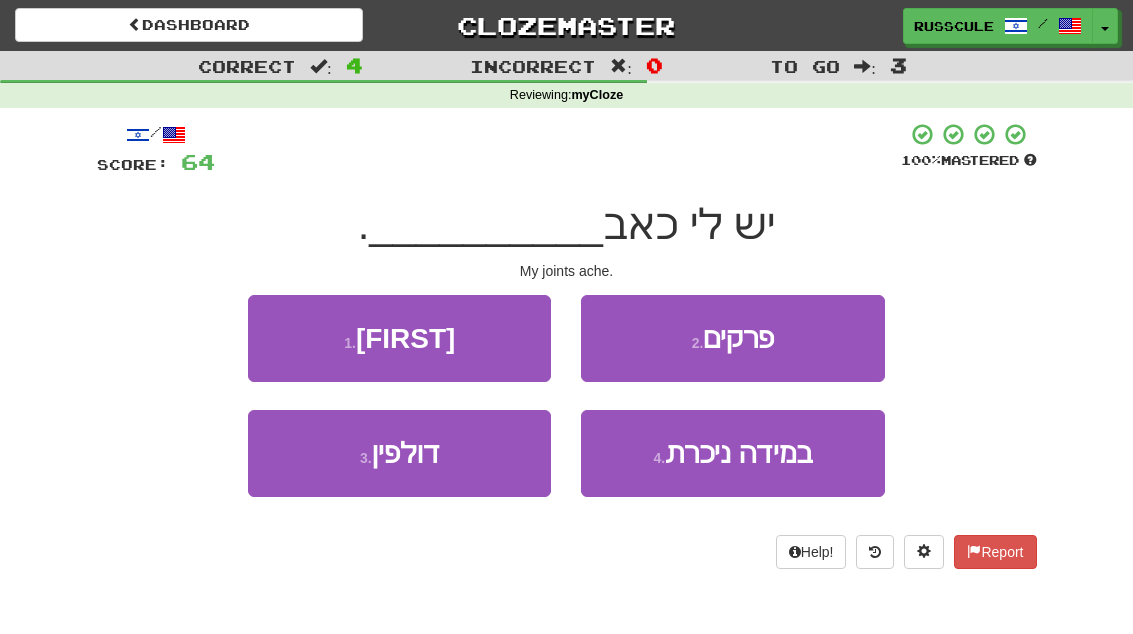 click on "2 .  פרקים" at bounding box center [732, 338] 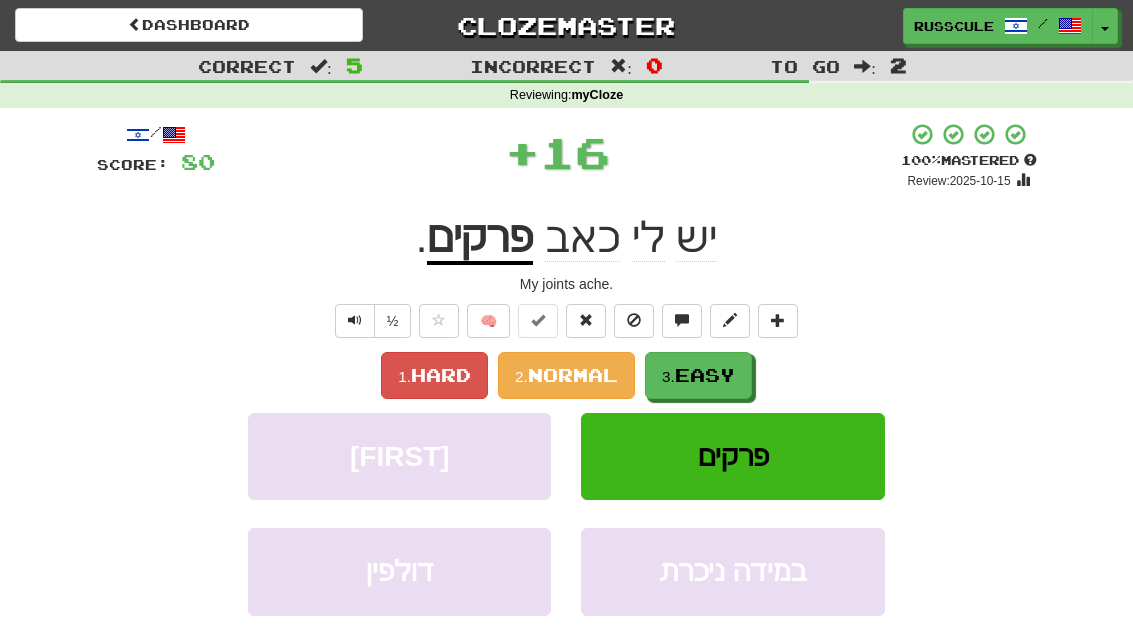 click on "3.  Easy" at bounding box center [698, 375] 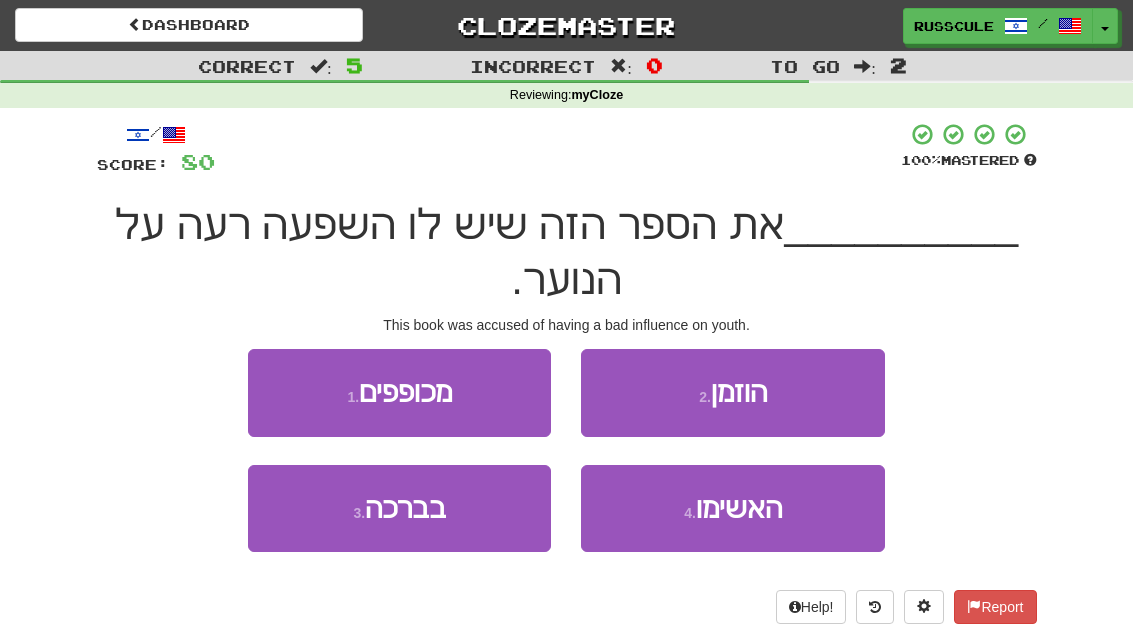 click on "האשימו" at bounding box center (739, 508) 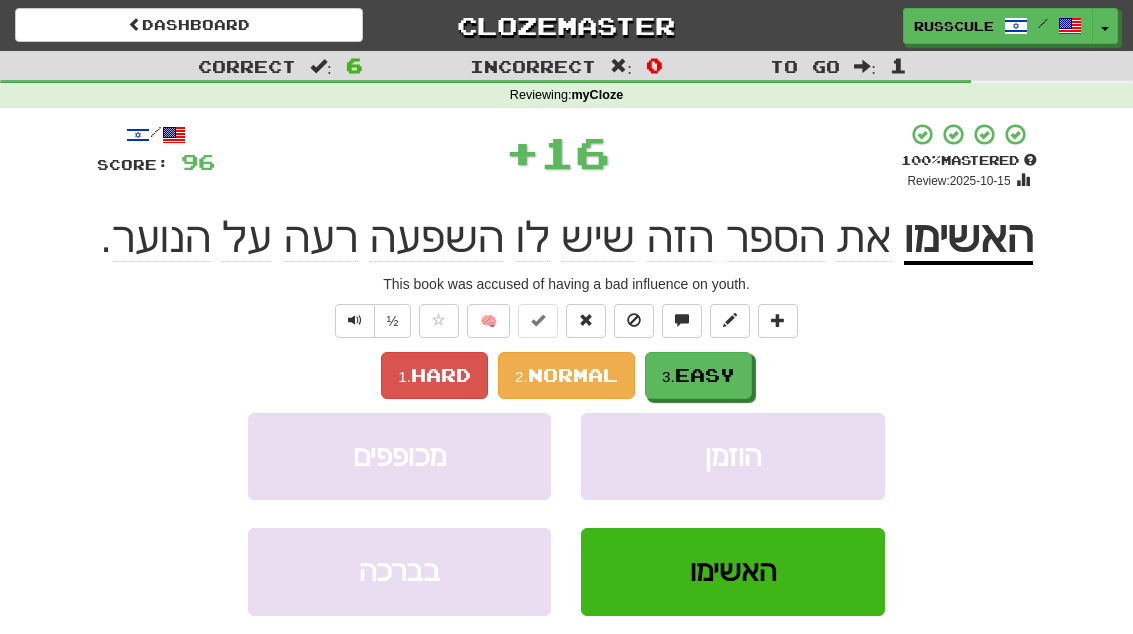 click on "3.  Easy" at bounding box center [698, 375] 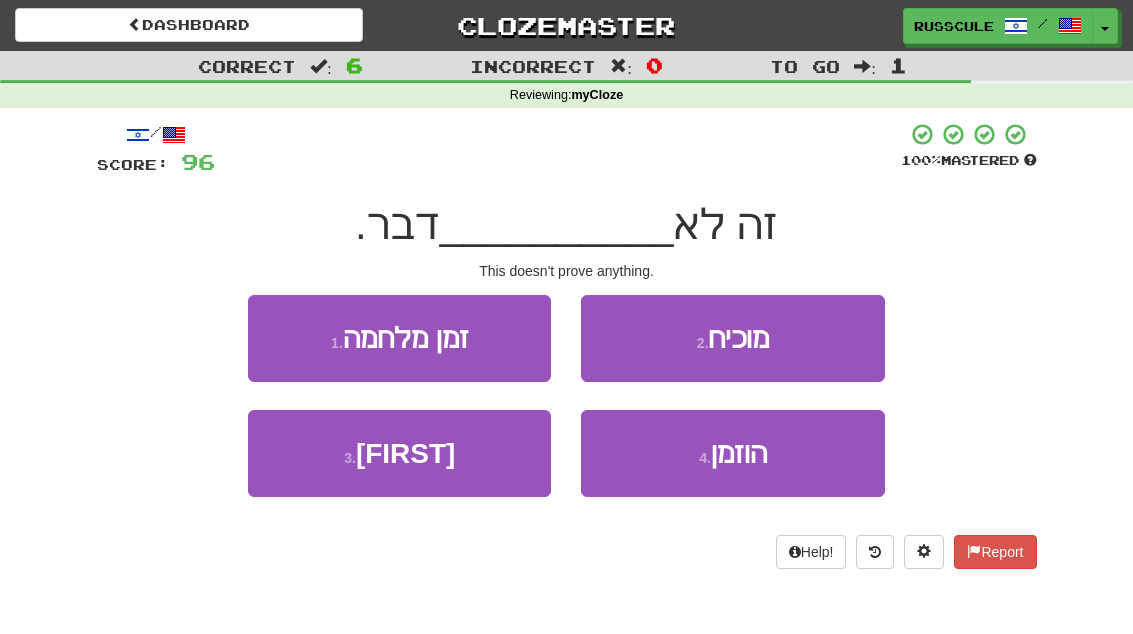 click on "2 .  מוכיח" at bounding box center [732, 338] 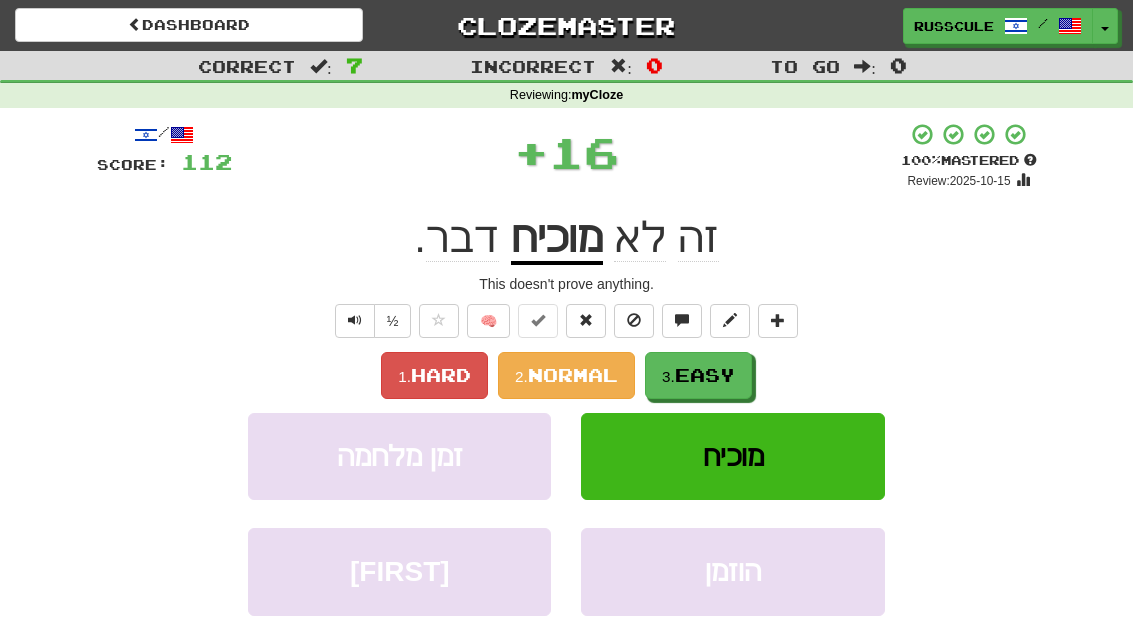 click on "1.  Hard 2.  Normal 3.  Easy" at bounding box center [567, 375] 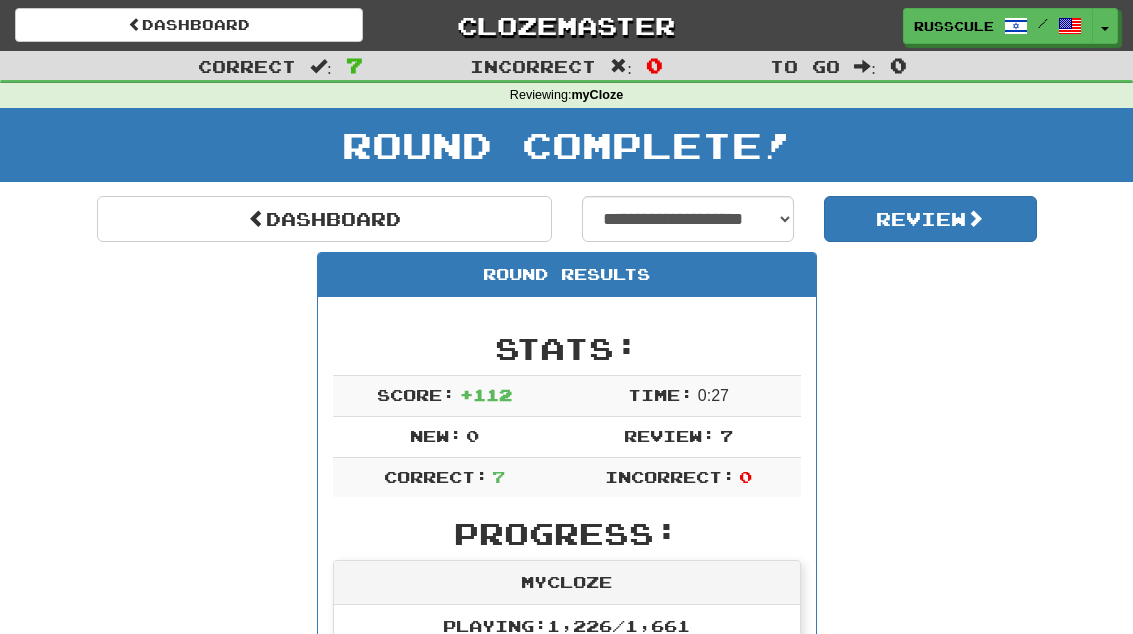 click on "Dashboard" at bounding box center [324, 219] 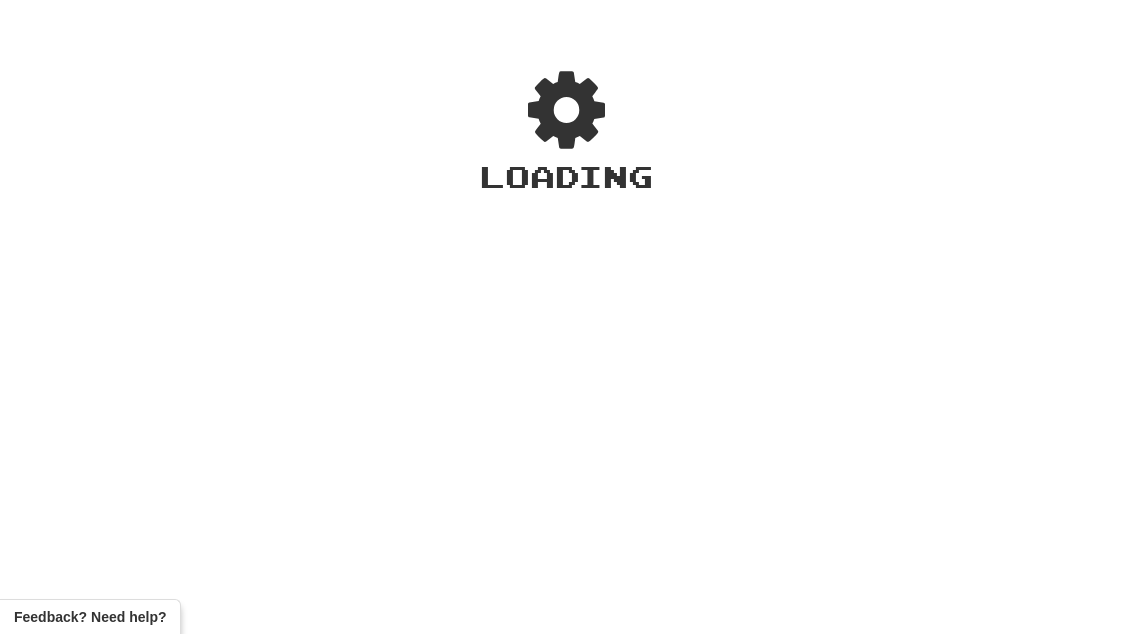 scroll, scrollTop: 0, scrollLeft: 0, axis: both 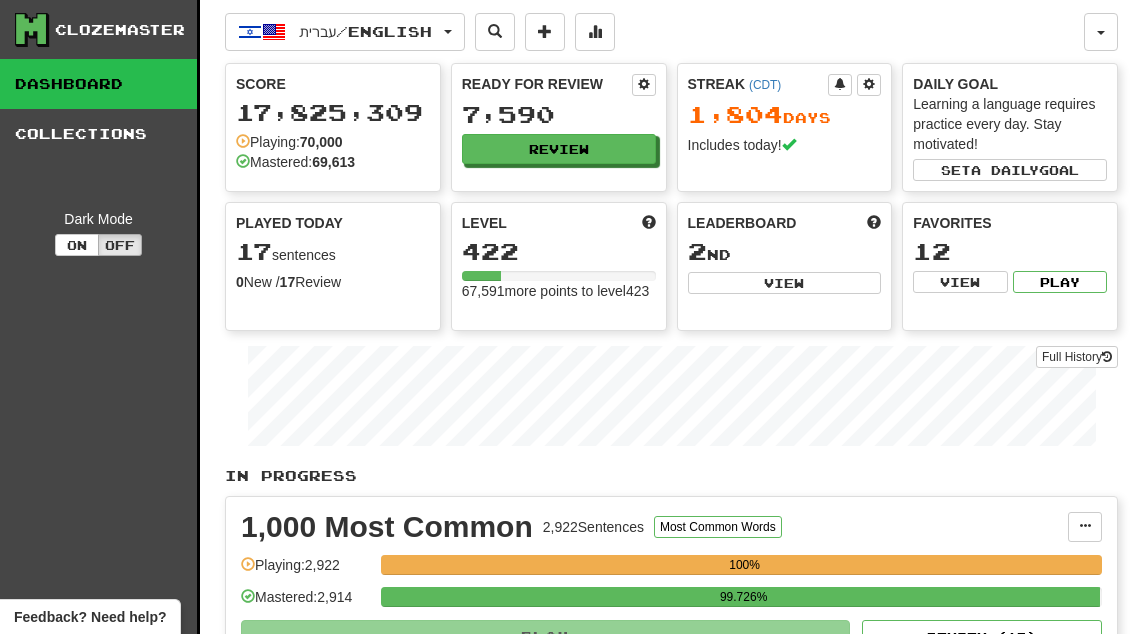 click on "View" at bounding box center (785, 283) 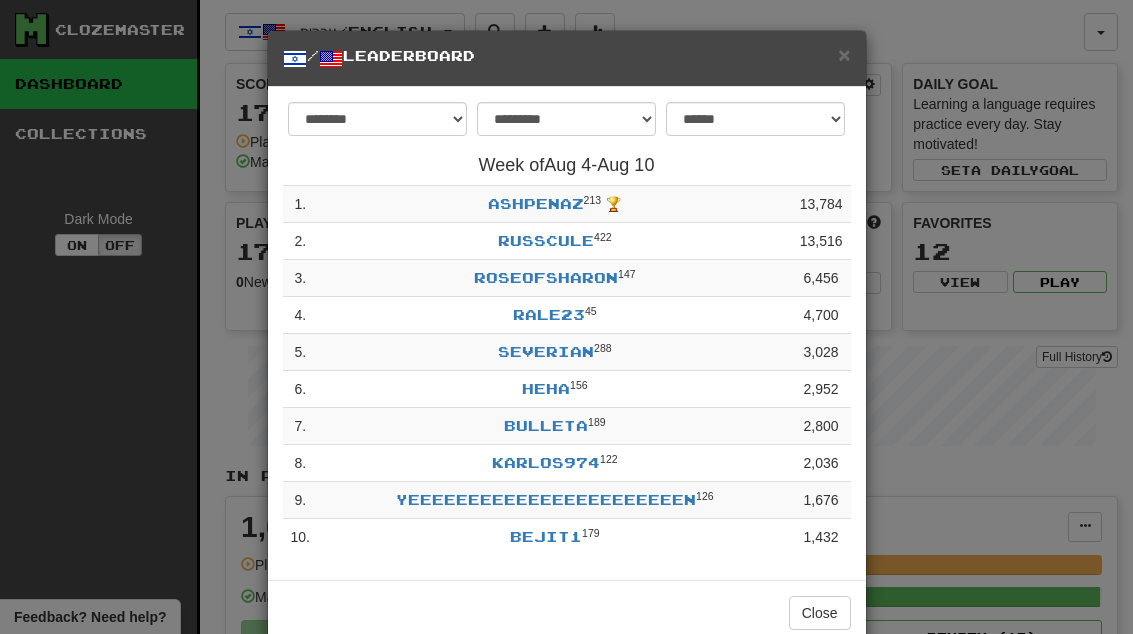 click on "×" at bounding box center (844, 54) 